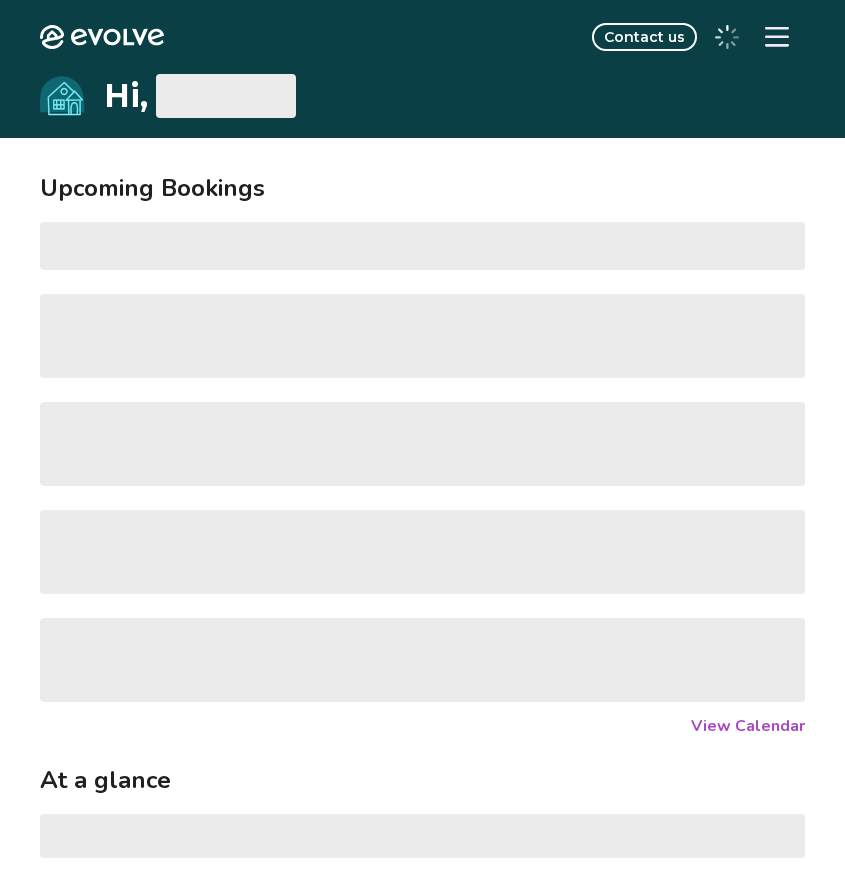 scroll, scrollTop: 0, scrollLeft: 0, axis: both 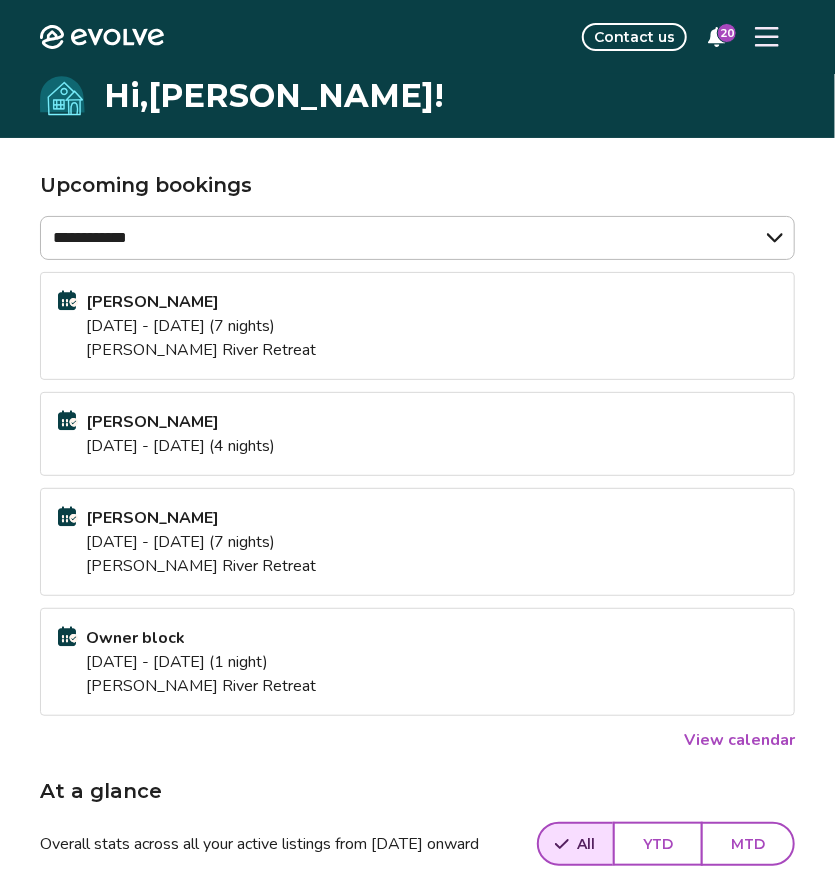 click 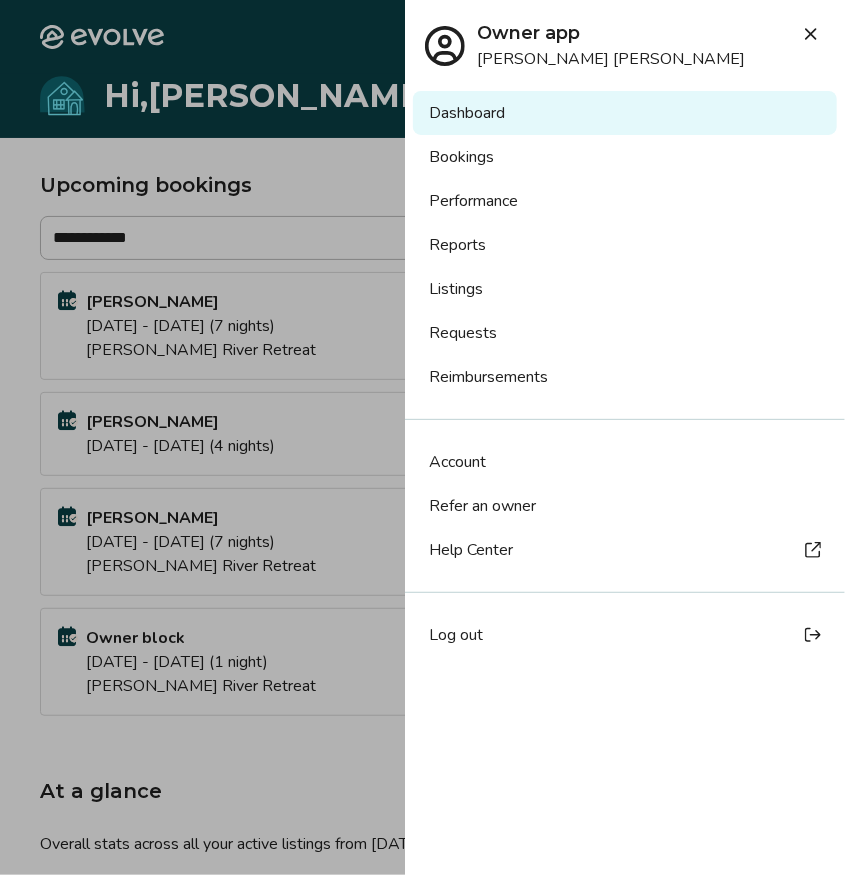 click on "Listings" at bounding box center (625, 289) 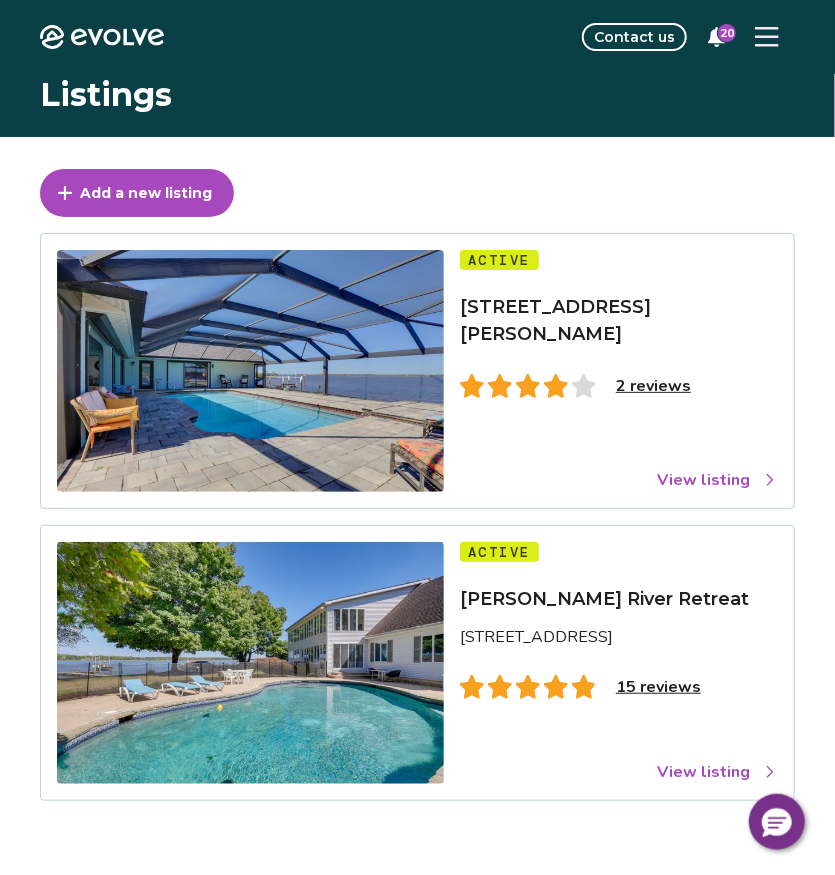 scroll, scrollTop: 0, scrollLeft: 0, axis: both 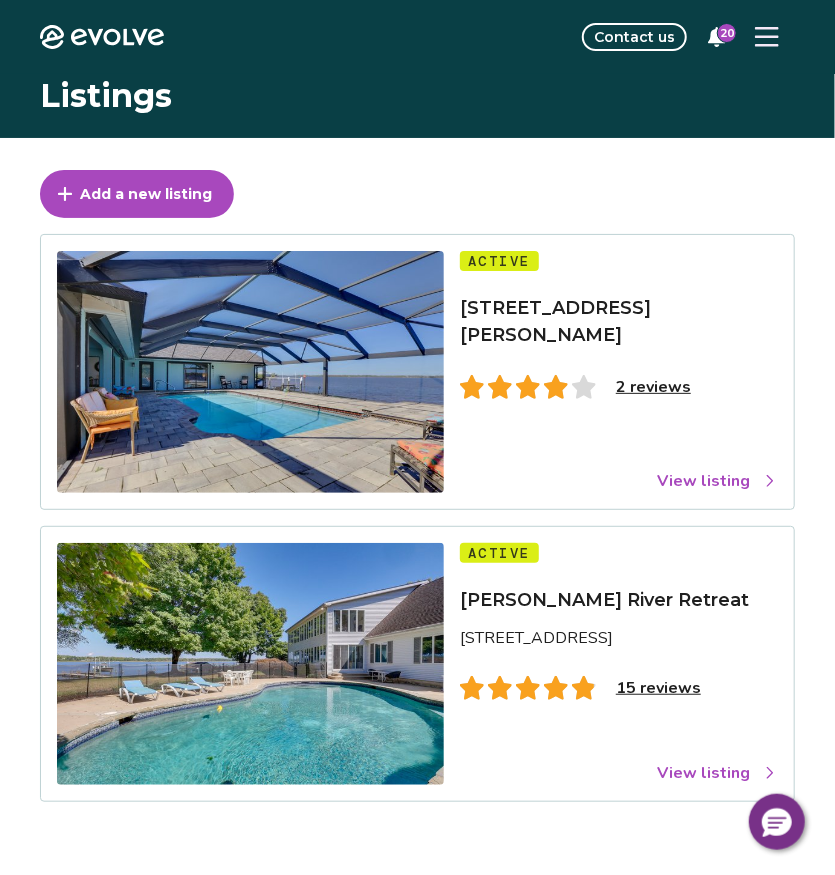 click on "View listing" at bounding box center [717, 481] 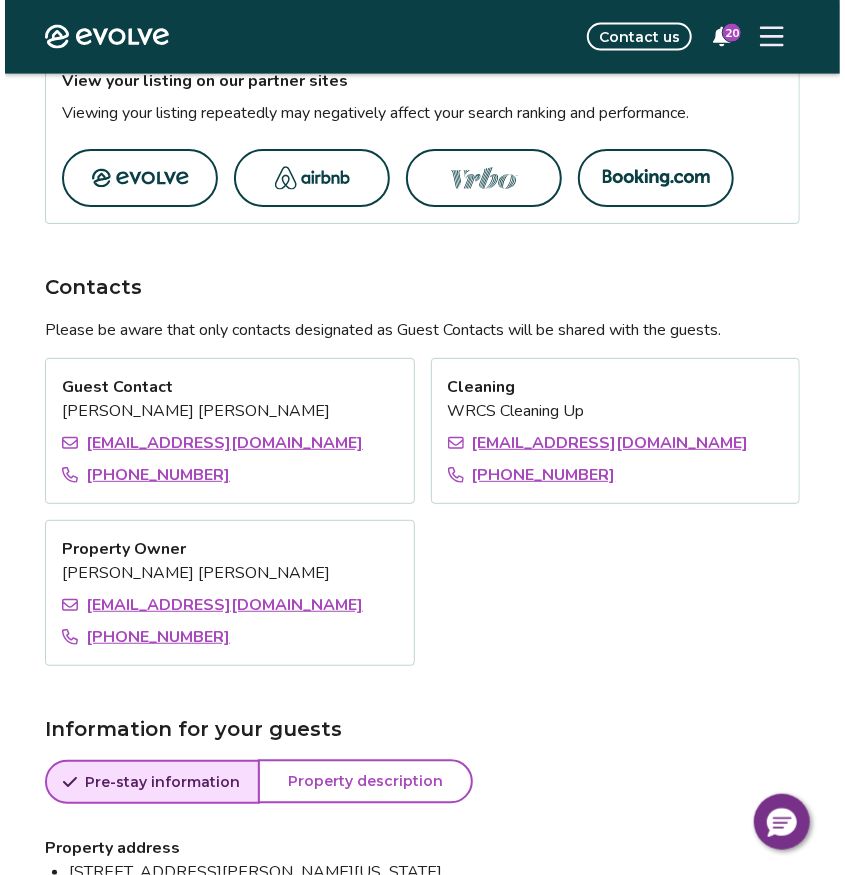 scroll, scrollTop: 994, scrollLeft: 0, axis: vertical 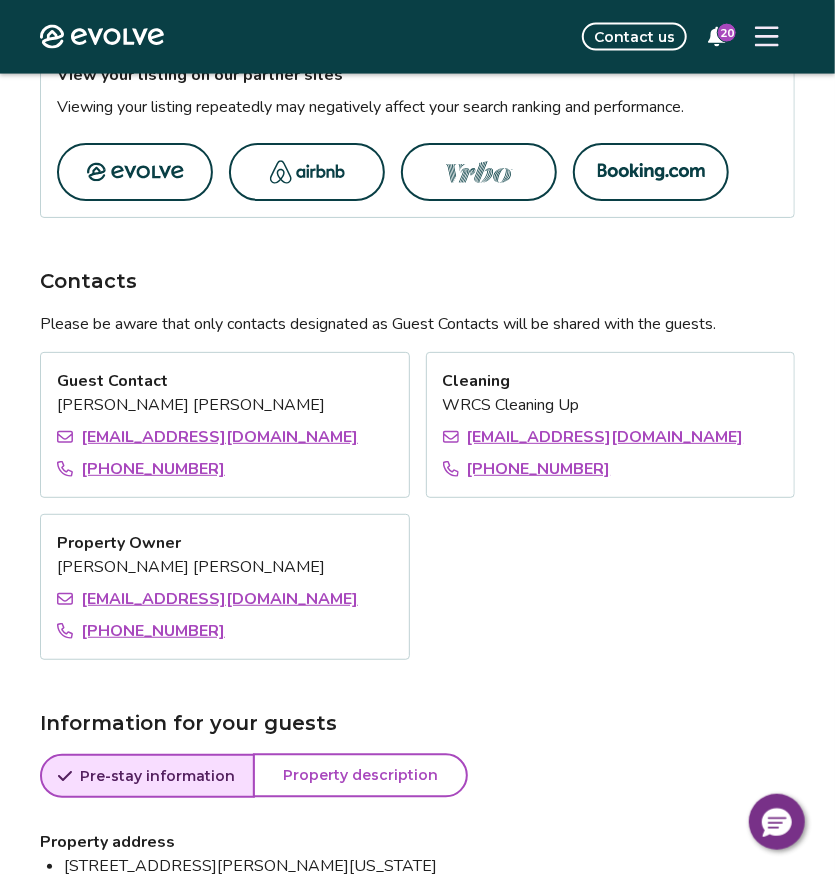 click 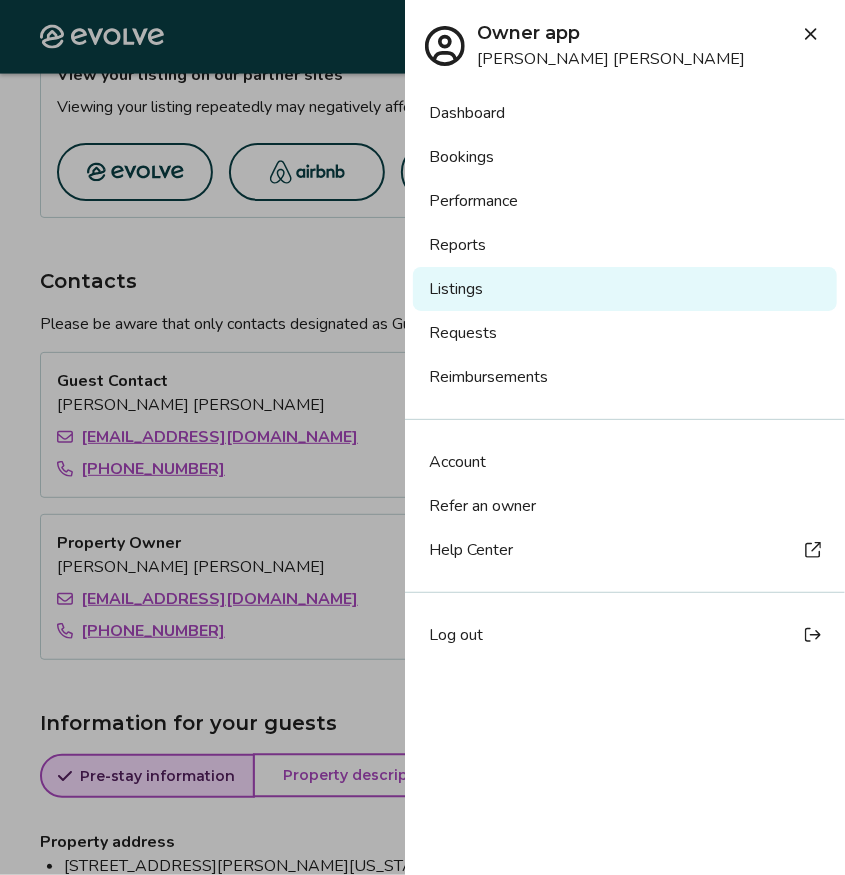click on "Log out" at bounding box center [625, 635] 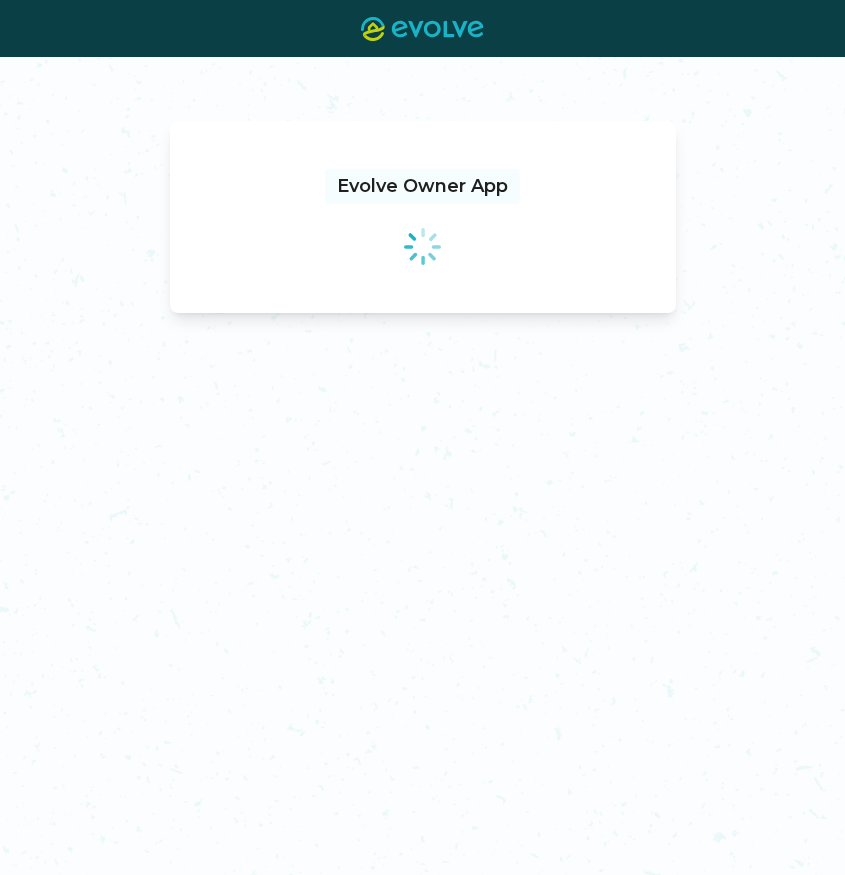 scroll, scrollTop: 0, scrollLeft: 0, axis: both 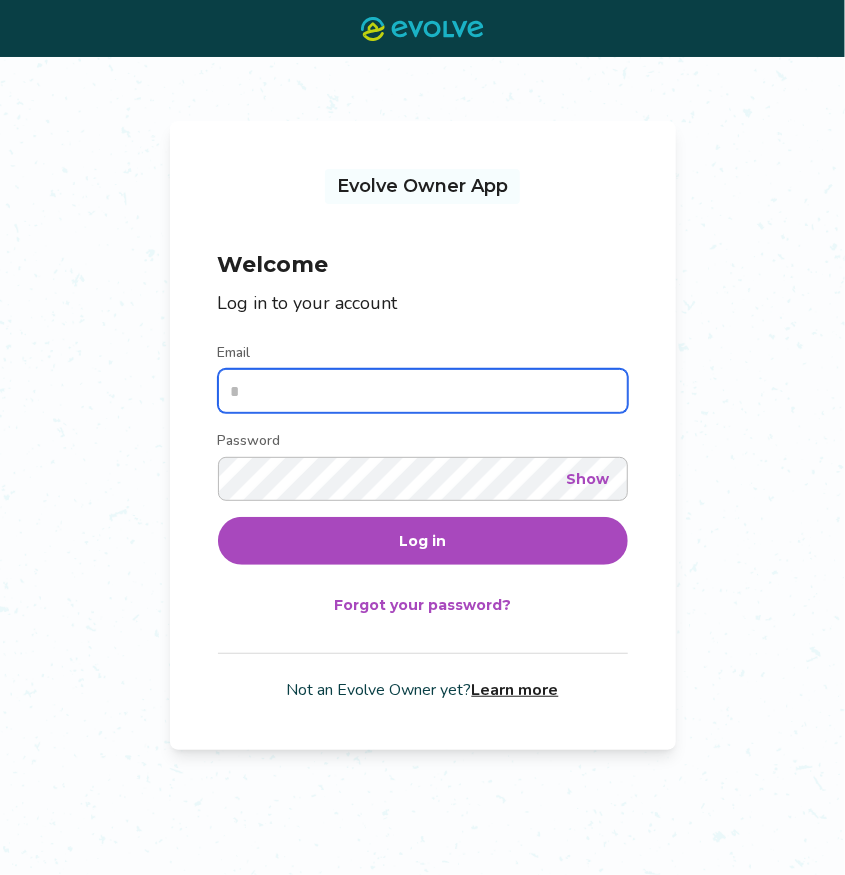 click on "Email" at bounding box center (423, 391) 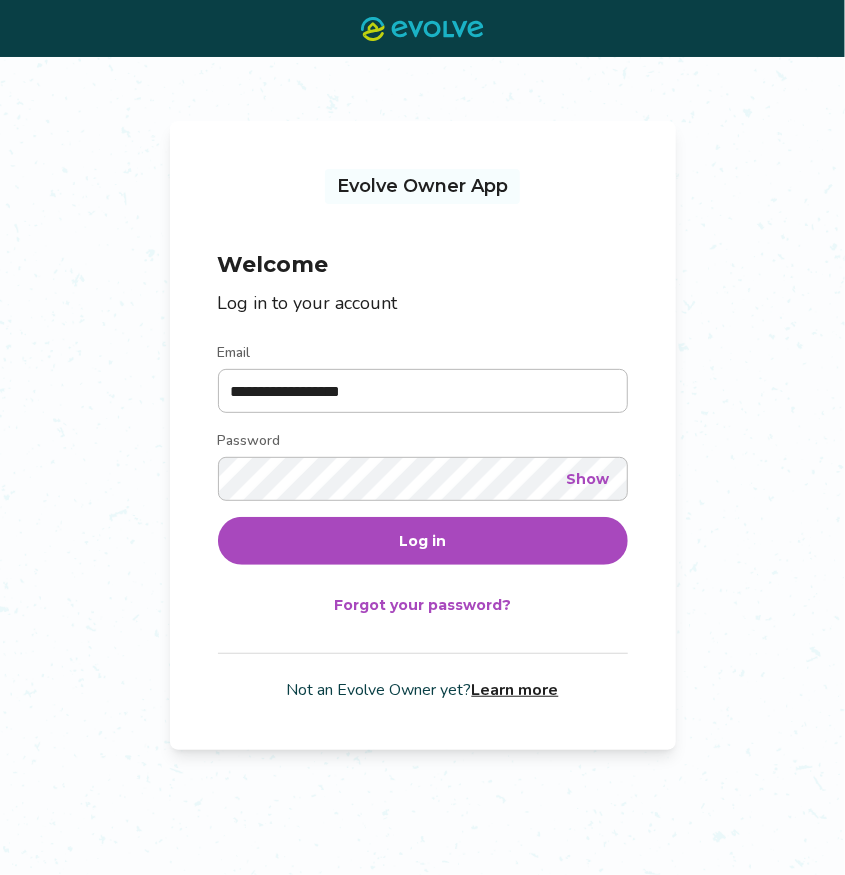 click on "Log in" at bounding box center (423, 541) 